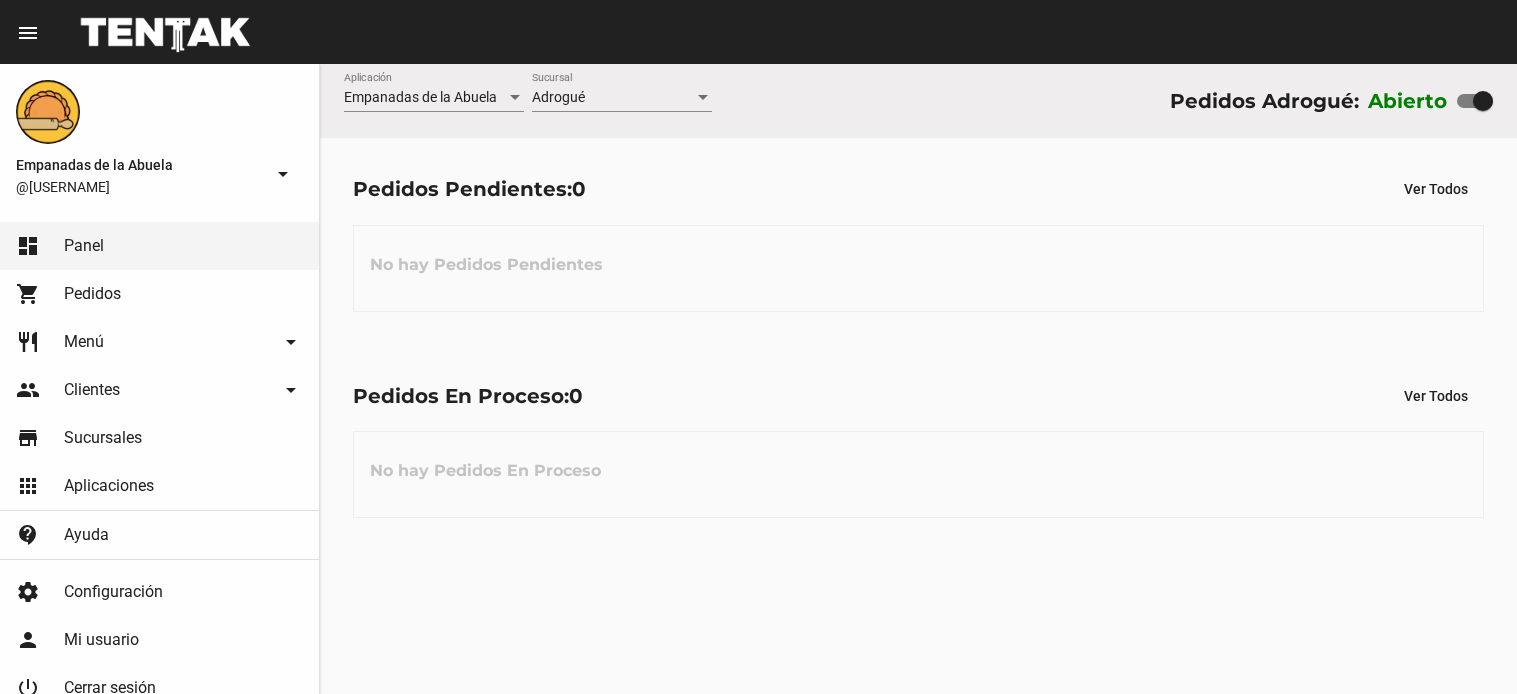 scroll, scrollTop: 0, scrollLeft: 0, axis: both 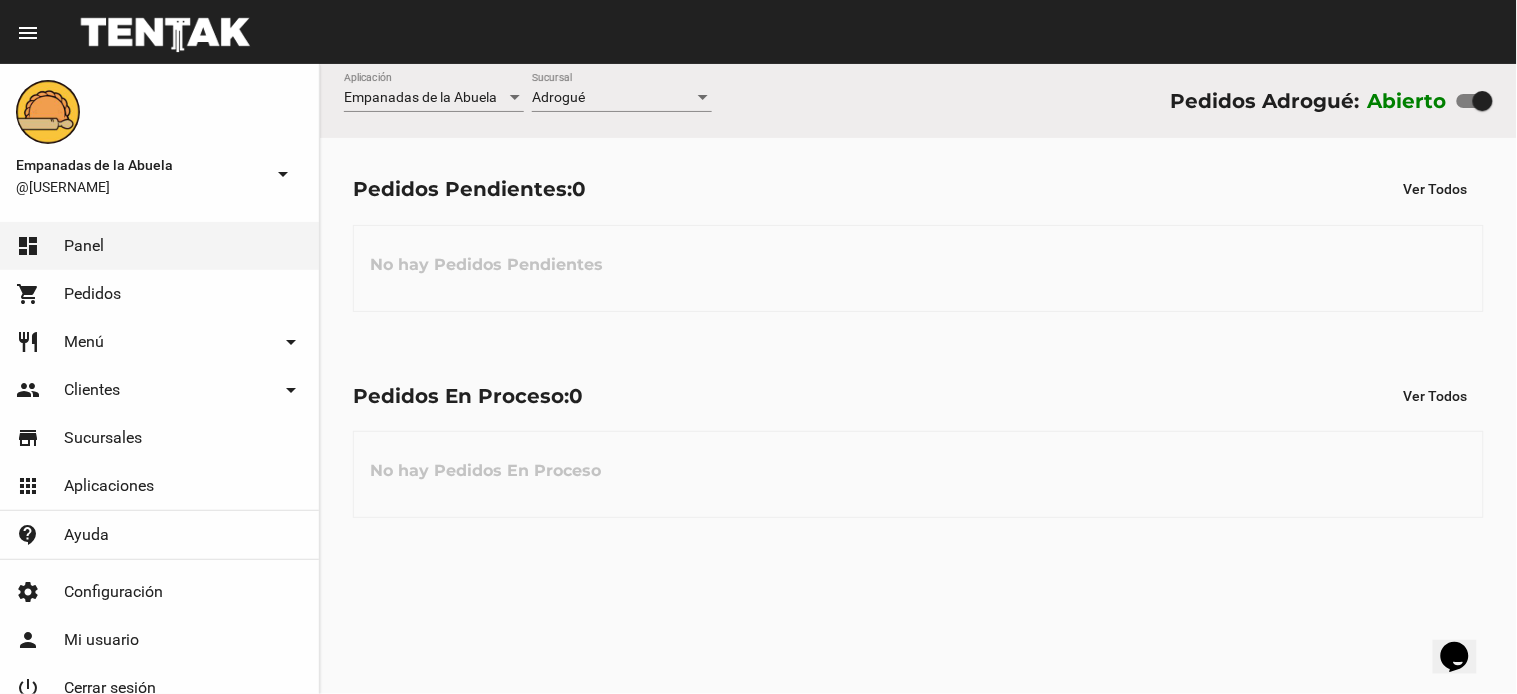 click on "Adrogué" at bounding box center [613, 98] 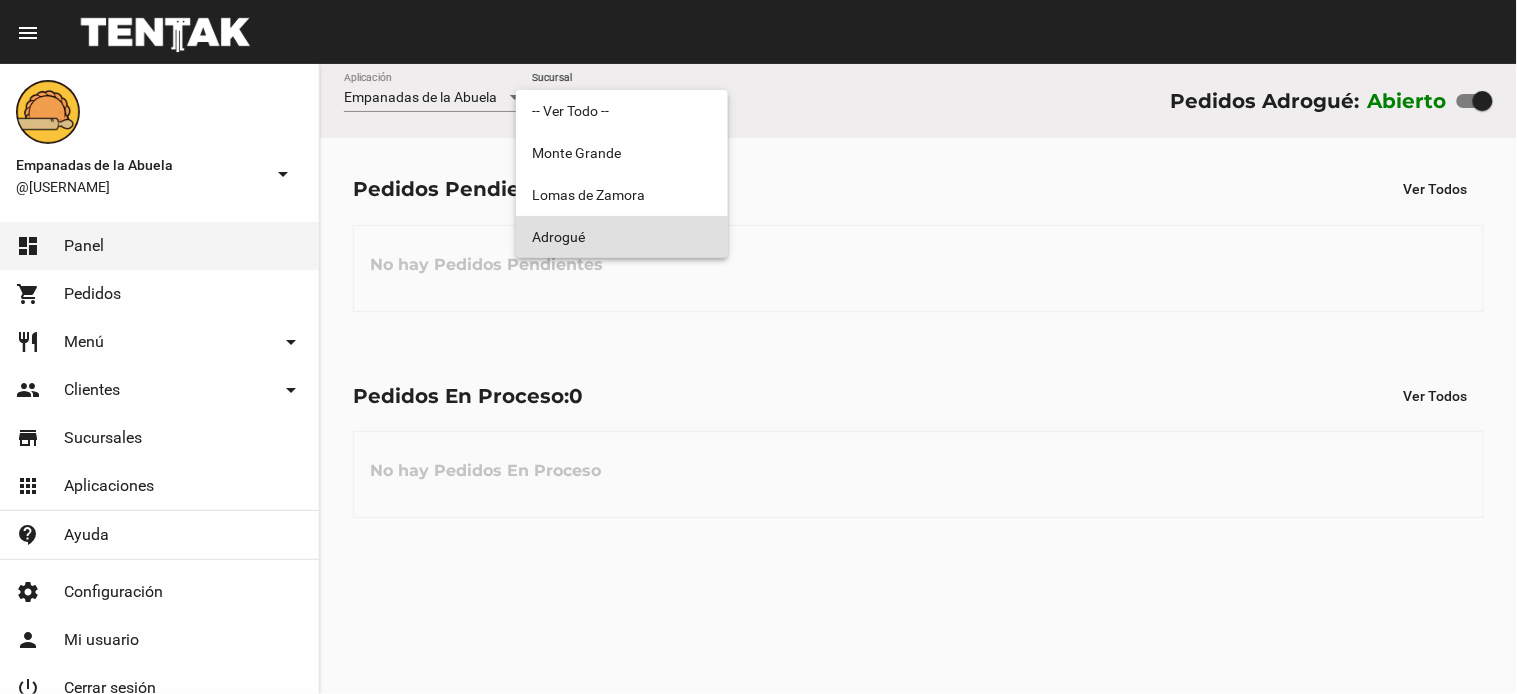 click on "Adrogué" at bounding box center [622, 237] 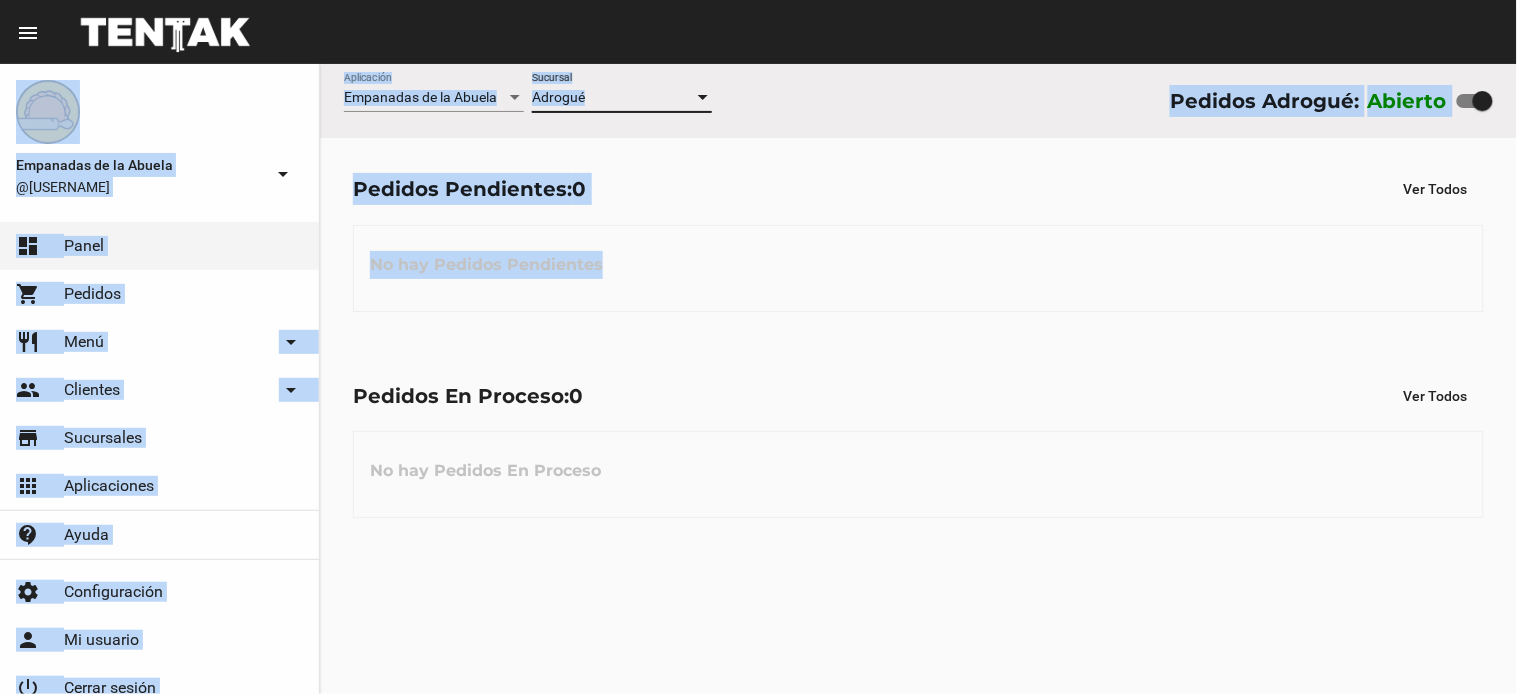 click on "menu  Resumen Empanadas de la Abuela @[USERNAME] arrow_drop_down dashboard Panel shopping_cart Pedidos restaurant Menú arrow_drop_down Categorías Crear categoría Productos Crear producto Opciones Crear Opción Lista de Precios people Clientes arrow_drop_down Cuentas Grupos store Sucursales apps Aplicaciones contact_support Ayuda settings Configuración person Mi usuario power_settings_new Cerrar sesión version 0.20.0-beta.4 add Agregar cuenta Empanadas de la Abuela Aplicación [CITY] Sucursal Pedidos [CITY]: Abierto   Pedidos Pendientes:  0 Ver Todos No hay Pedidos Pendientes Pedidos En Proceso:  0 Ver Todos No hay Pedidos En Proceso" at bounding box center [758, 347] 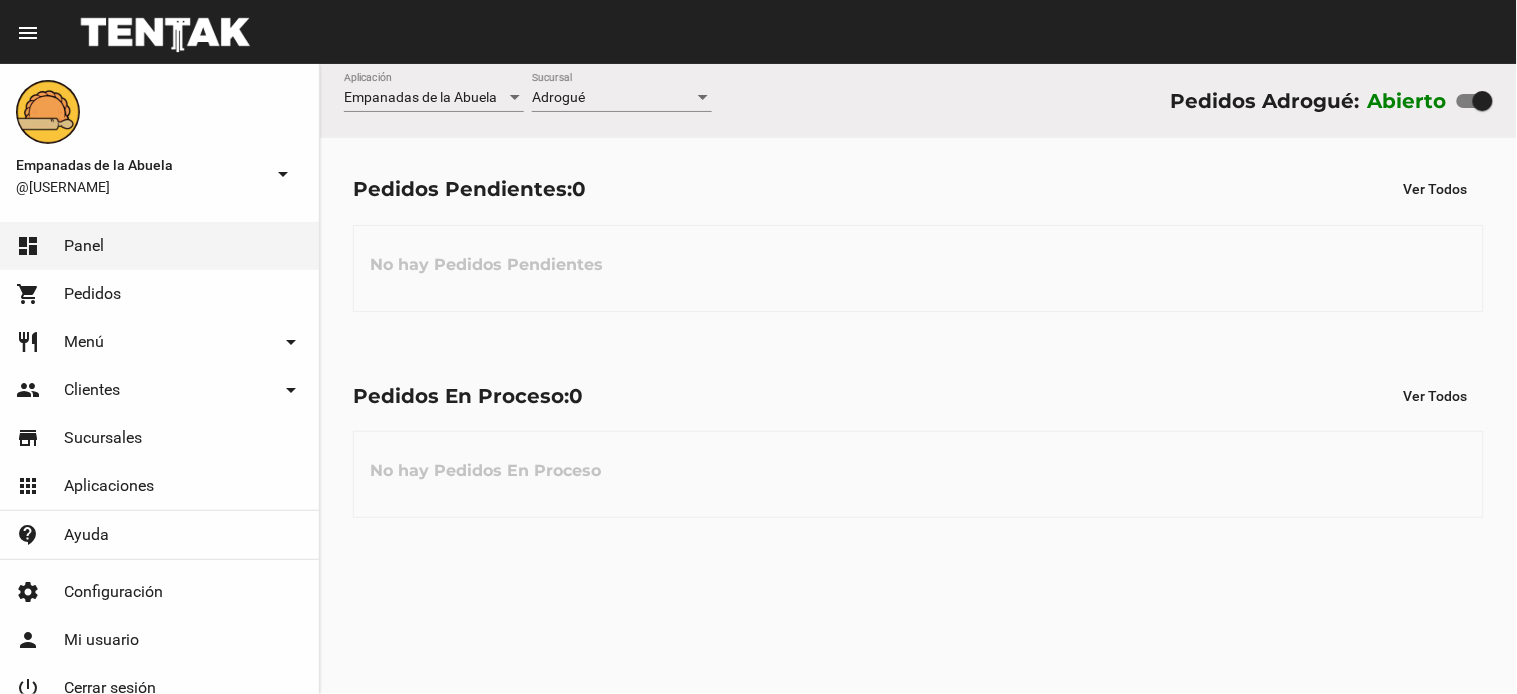 click on "Pedidos En Proceso:  0 Ver Todos No hay Pedidos En Proceso" 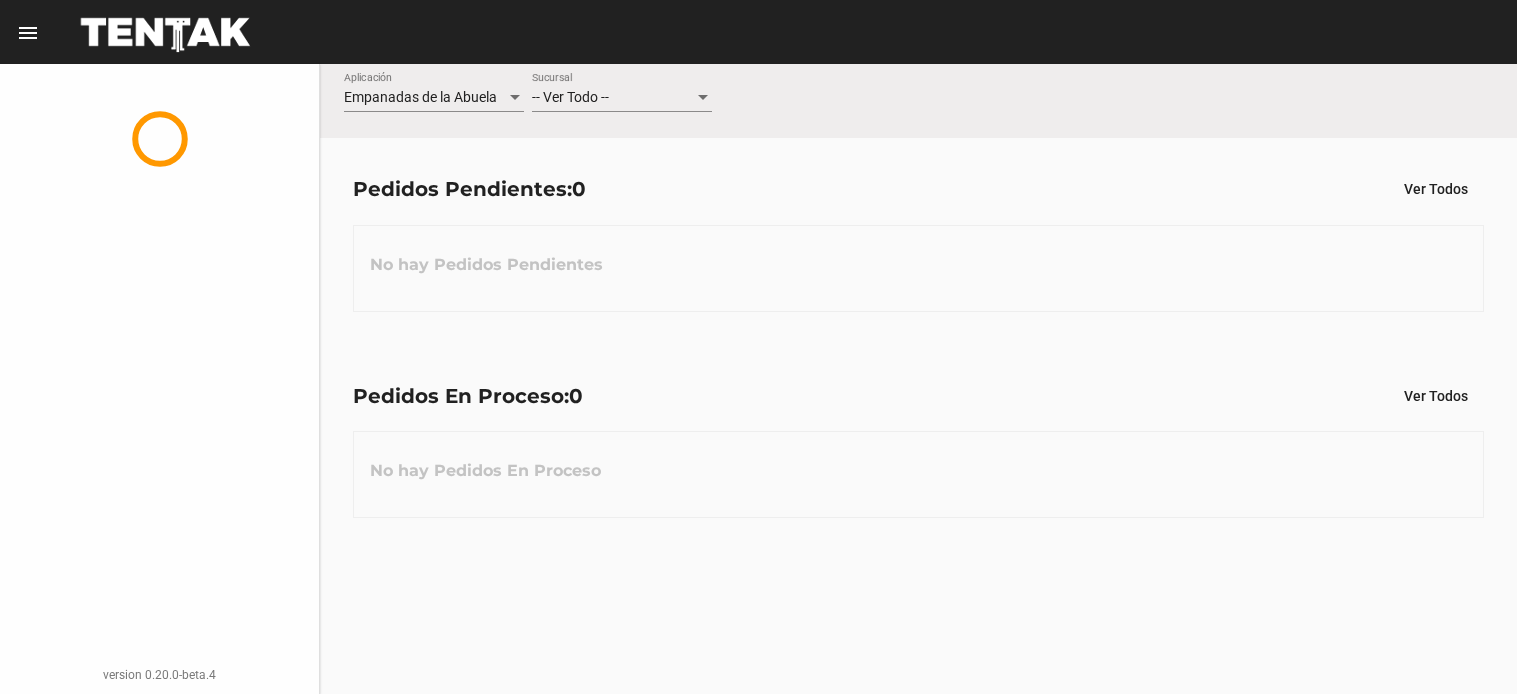 scroll, scrollTop: 0, scrollLeft: 0, axis: both 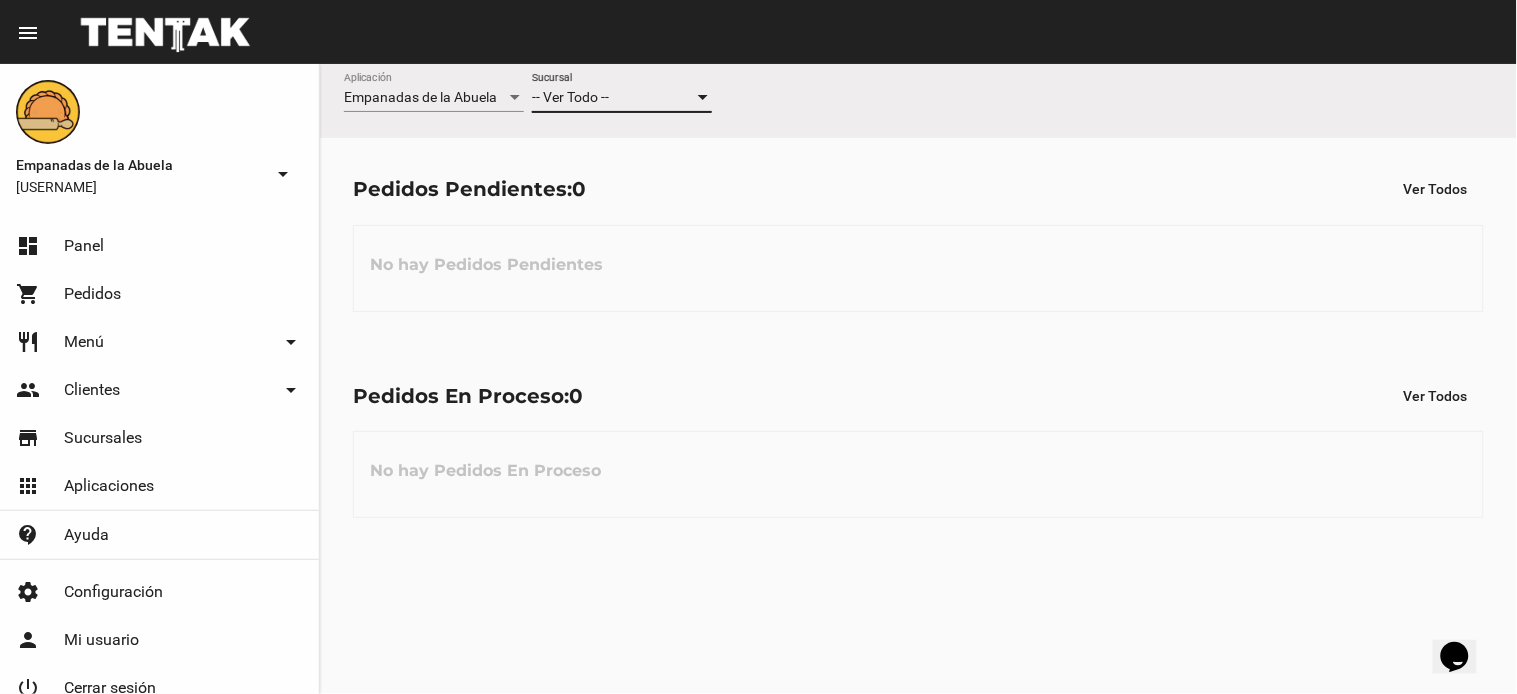 click on "-- Ver Todo --" at bounding box center (613, 98) 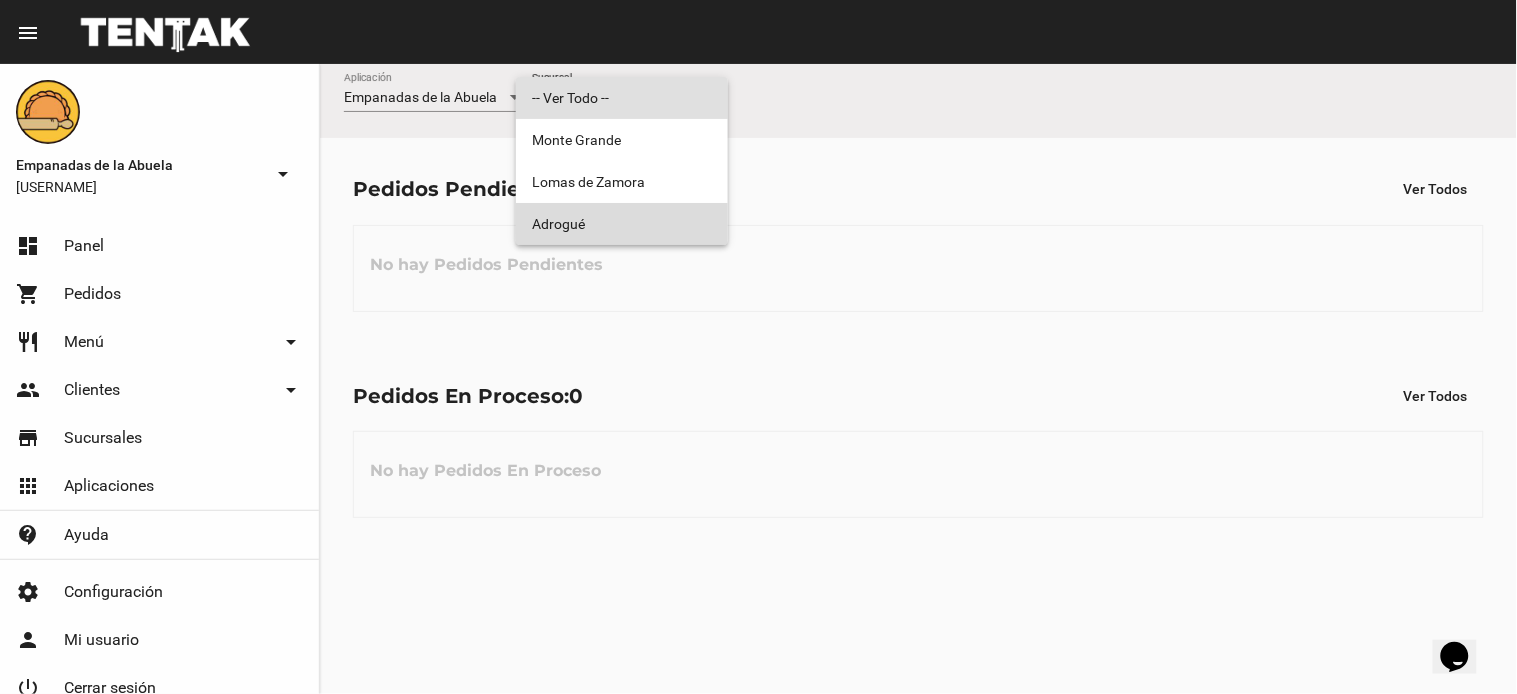 click on "Adrogué" at bounding box center [622, 224] 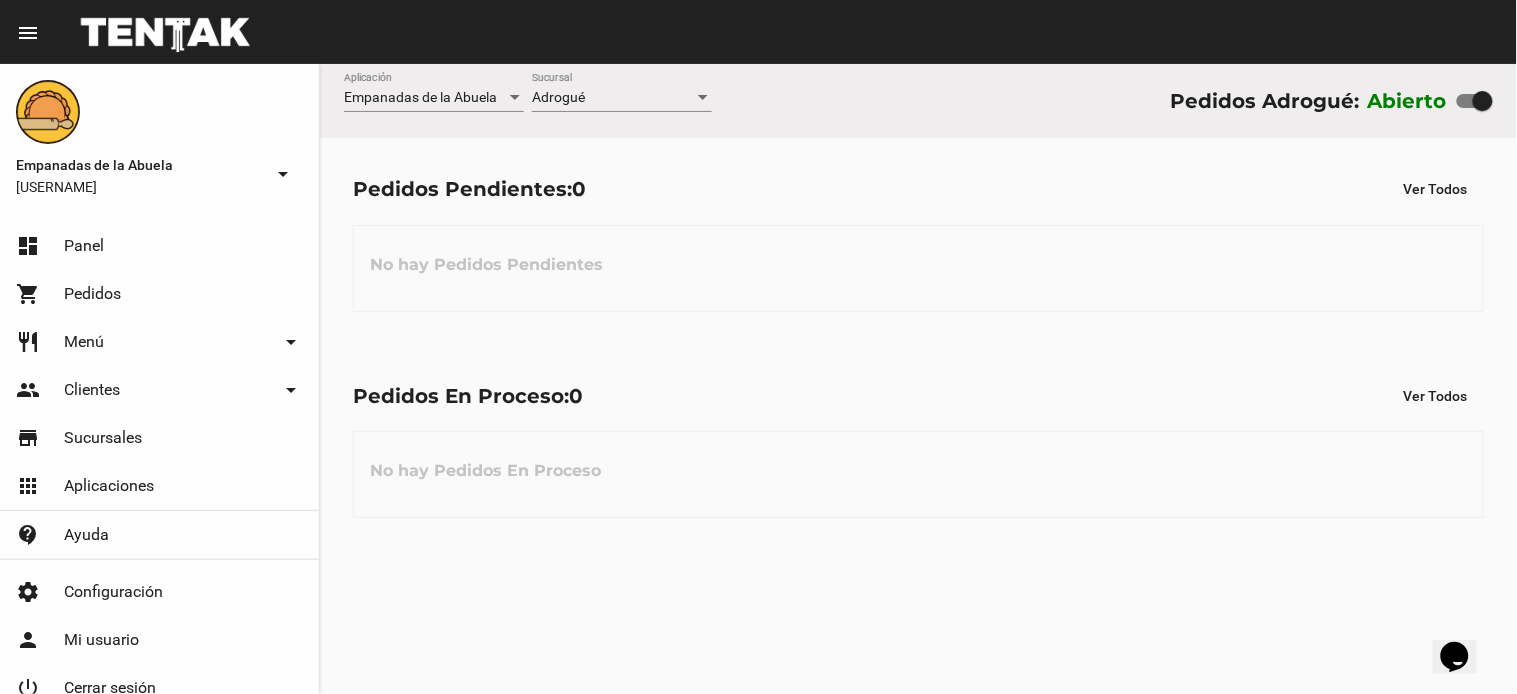 click on "Pedidos Pendientes:  0 Ver Todos No hay Pedidos Pendientes" 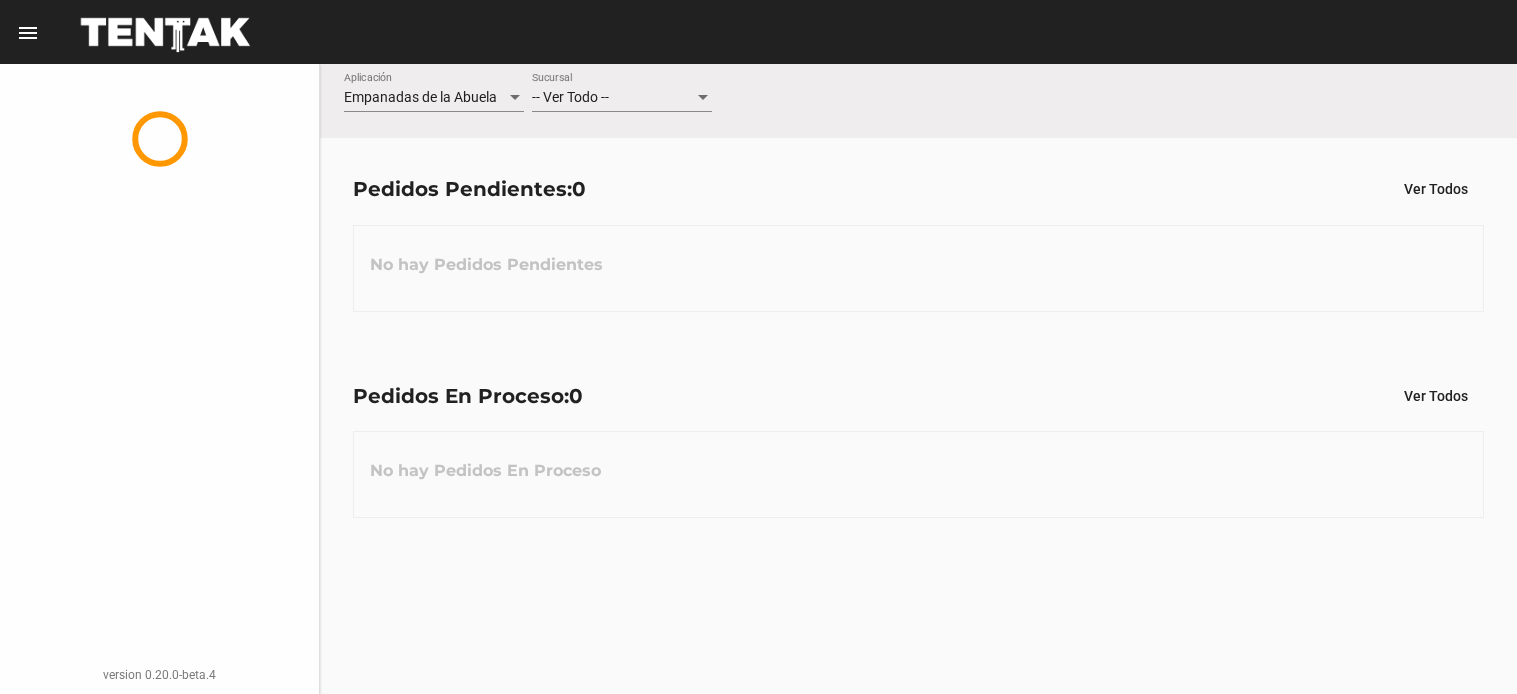 scroll, scrollTop: 0, scrollLeft: 0, axis: both 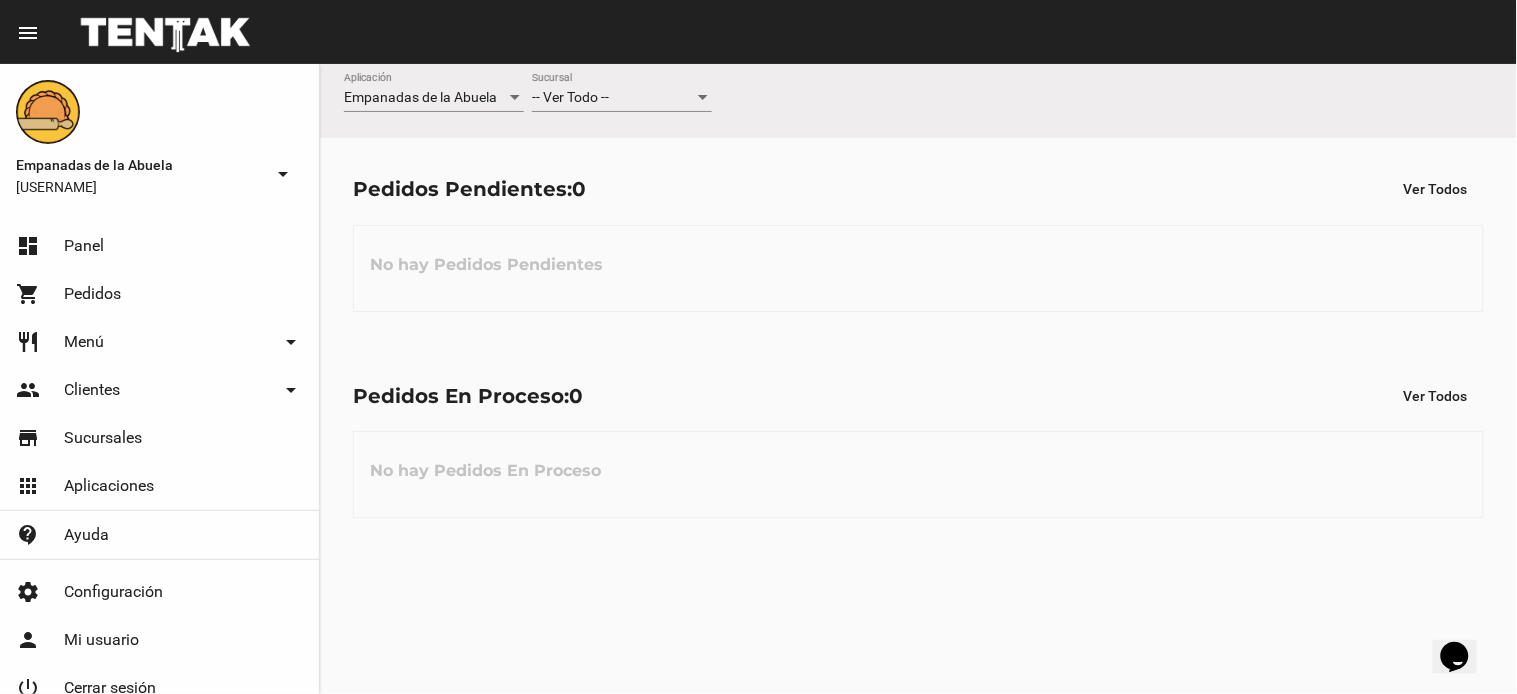 click on "-- Ver Todo -- Sucursal" 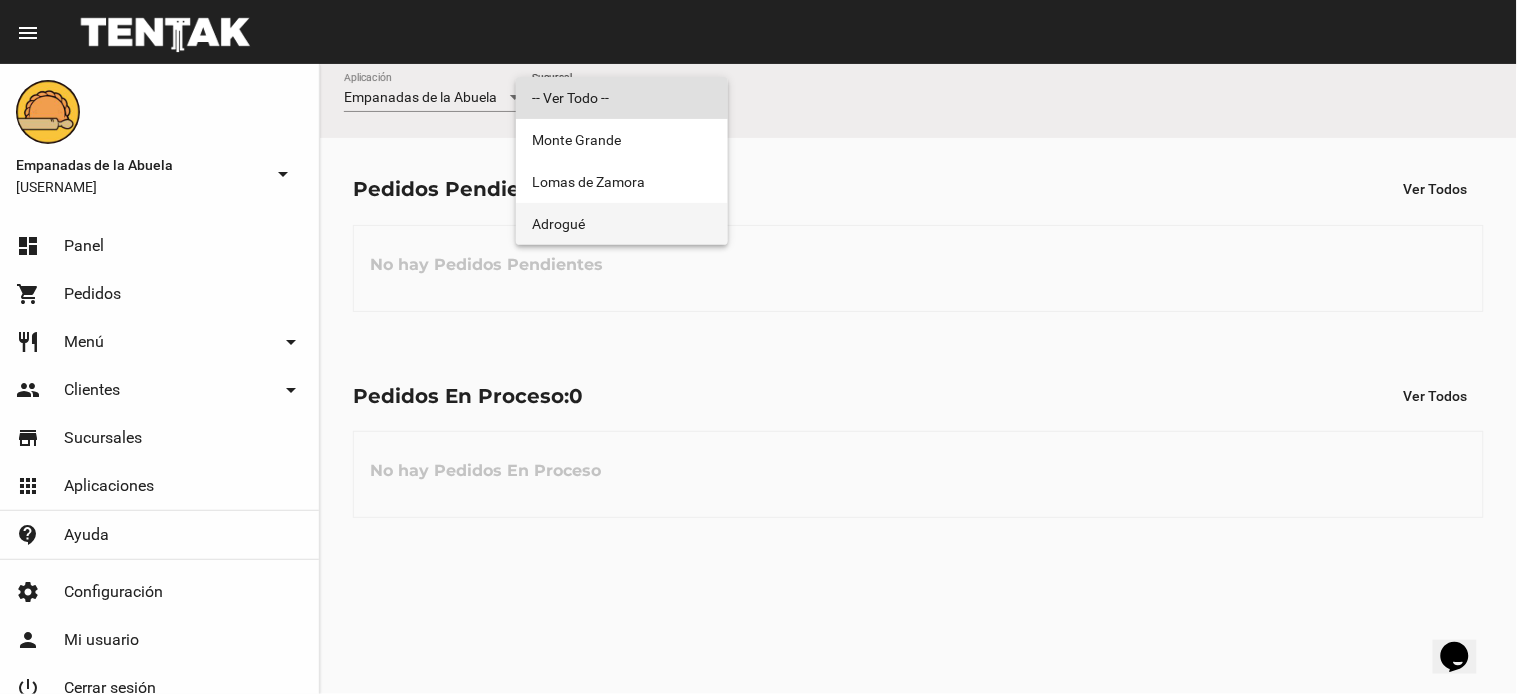 click on "Adrogué" at bounding box center (622, 224) 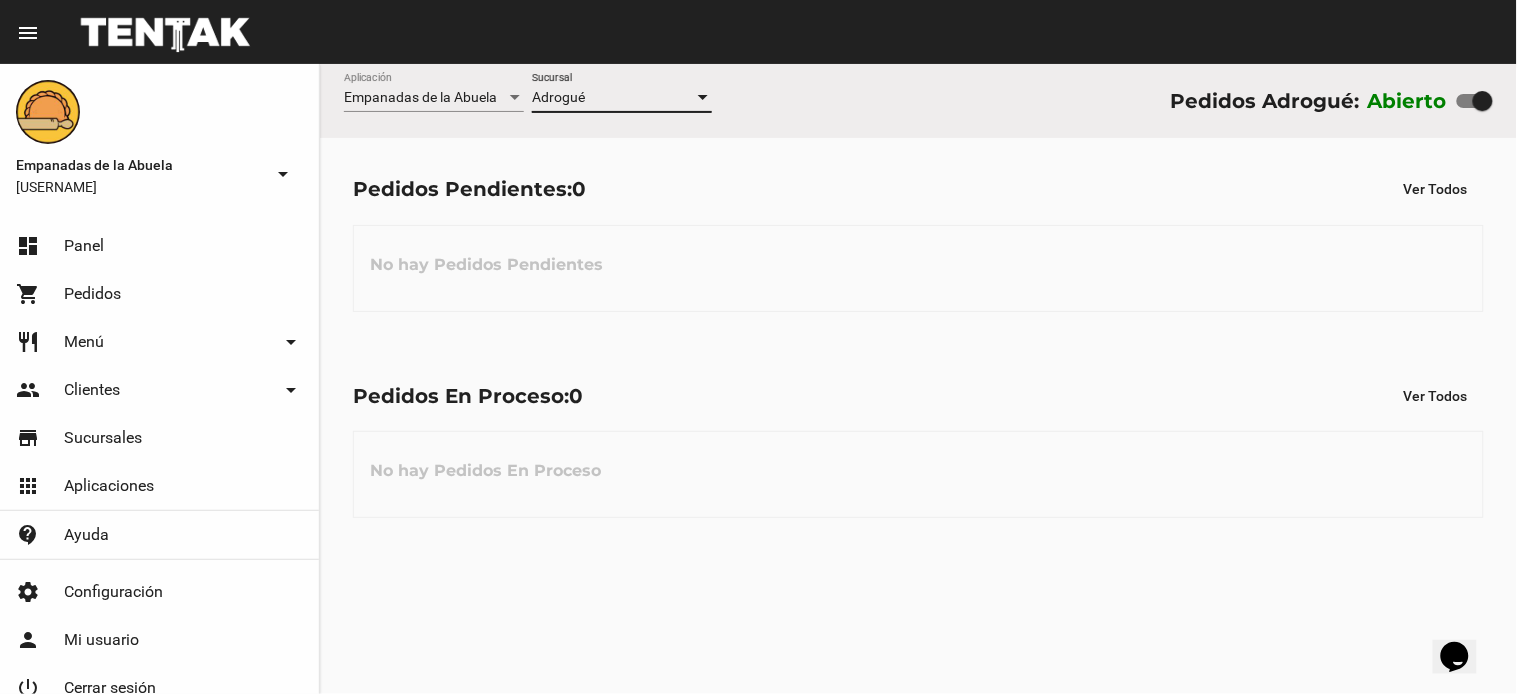 click on "No hay Pedidos En Proceso" 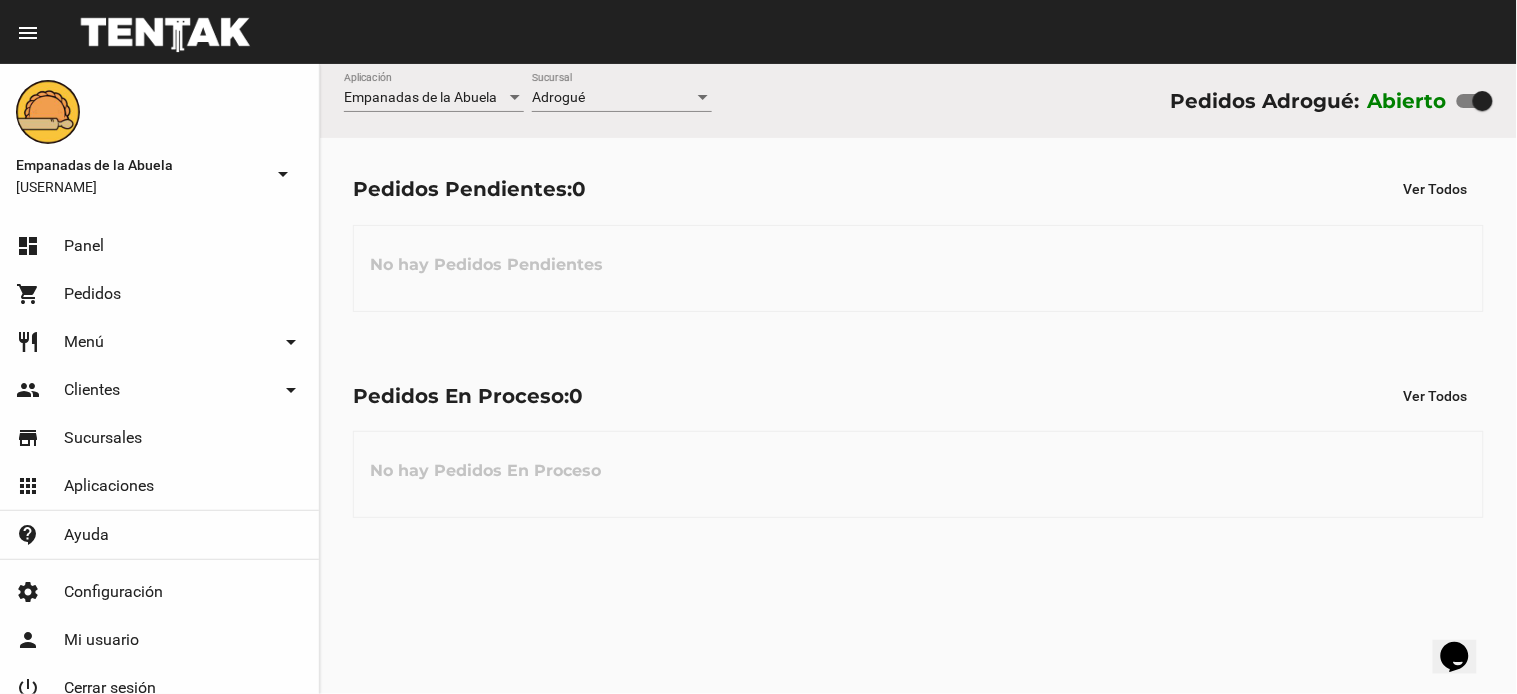 drag, startPoint x: 978, startPoint y: 263, endPoint x: 860, endPoint y: 250, distance: 118.71394 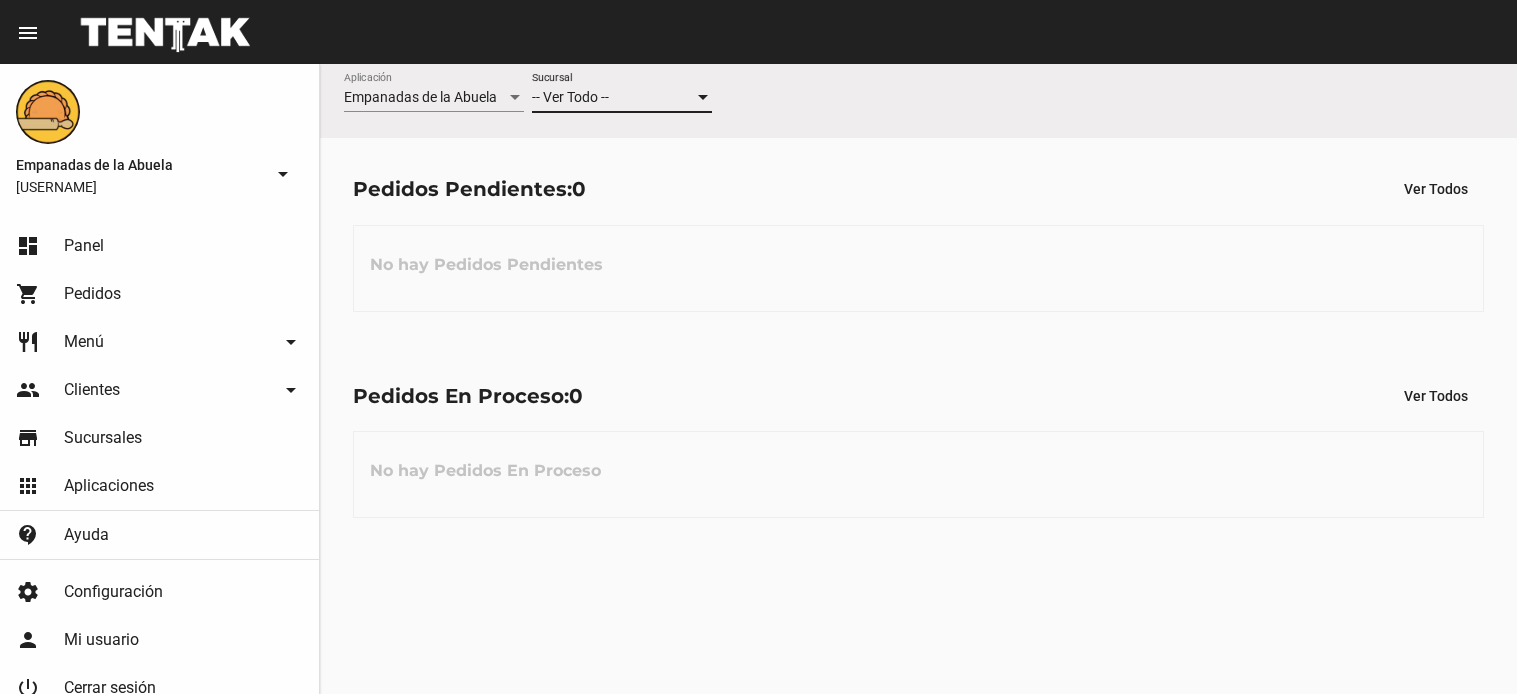 click on "-- Ver Todo --" at bounding box center [613, 98] 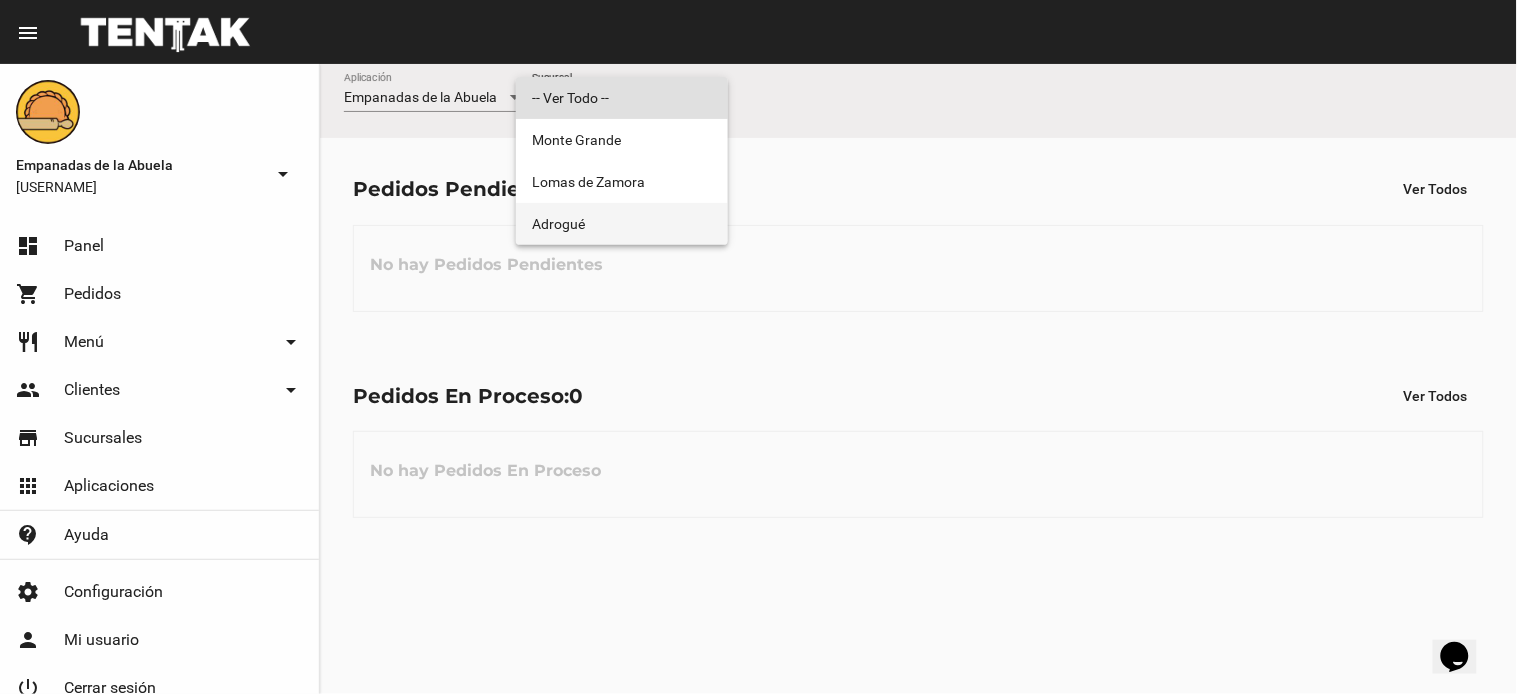 scroll, scrollTop: 0, scrollLeft: 0, axis: both 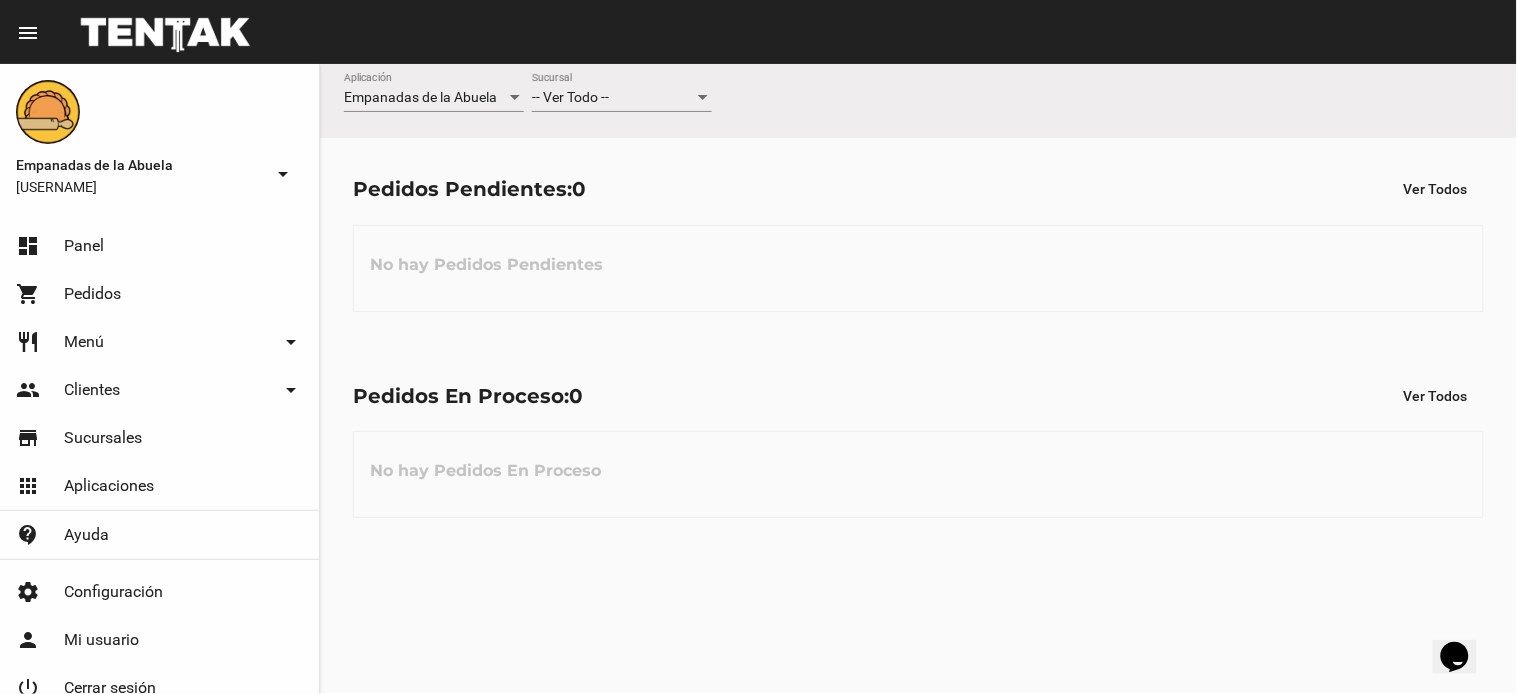 click on "-- Ver Todo -- Sucursal" 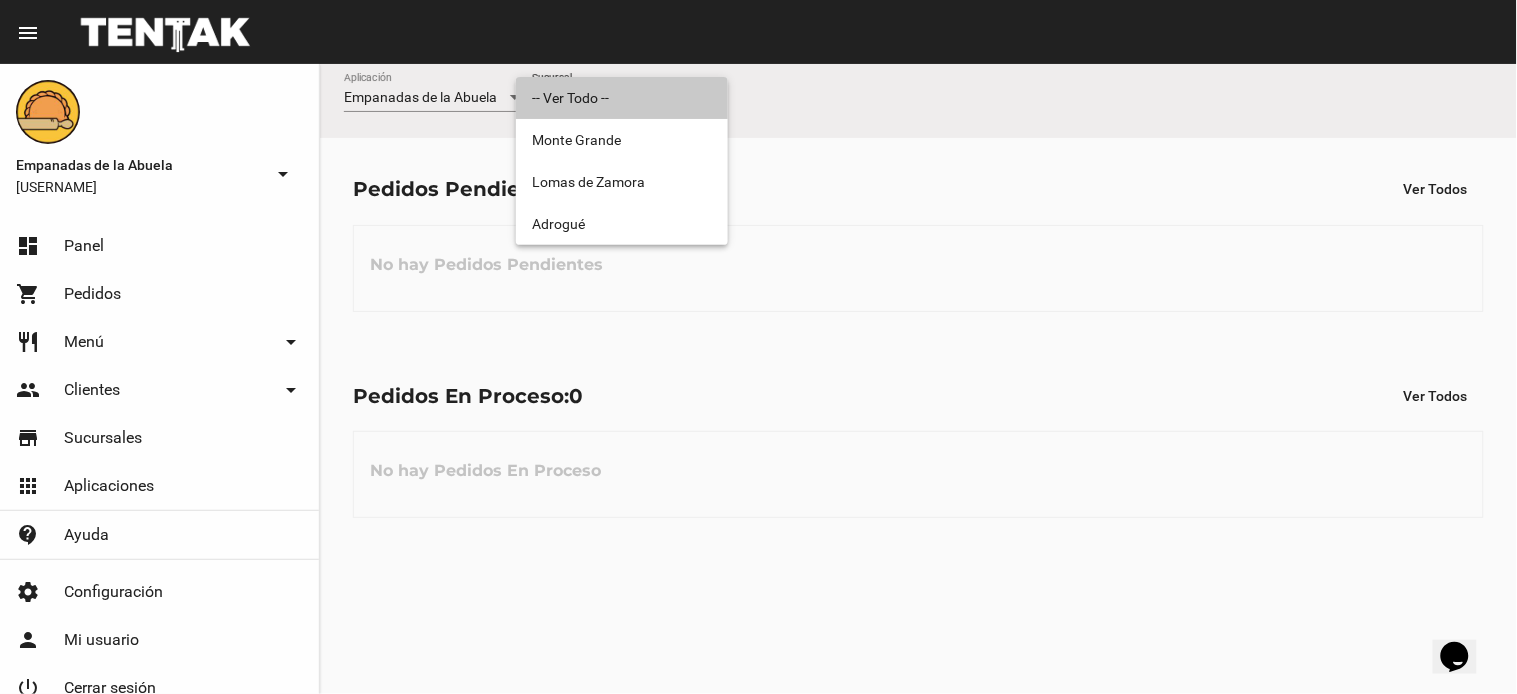 click on "-- Ver Todo --" at bounding box center [622, 98] 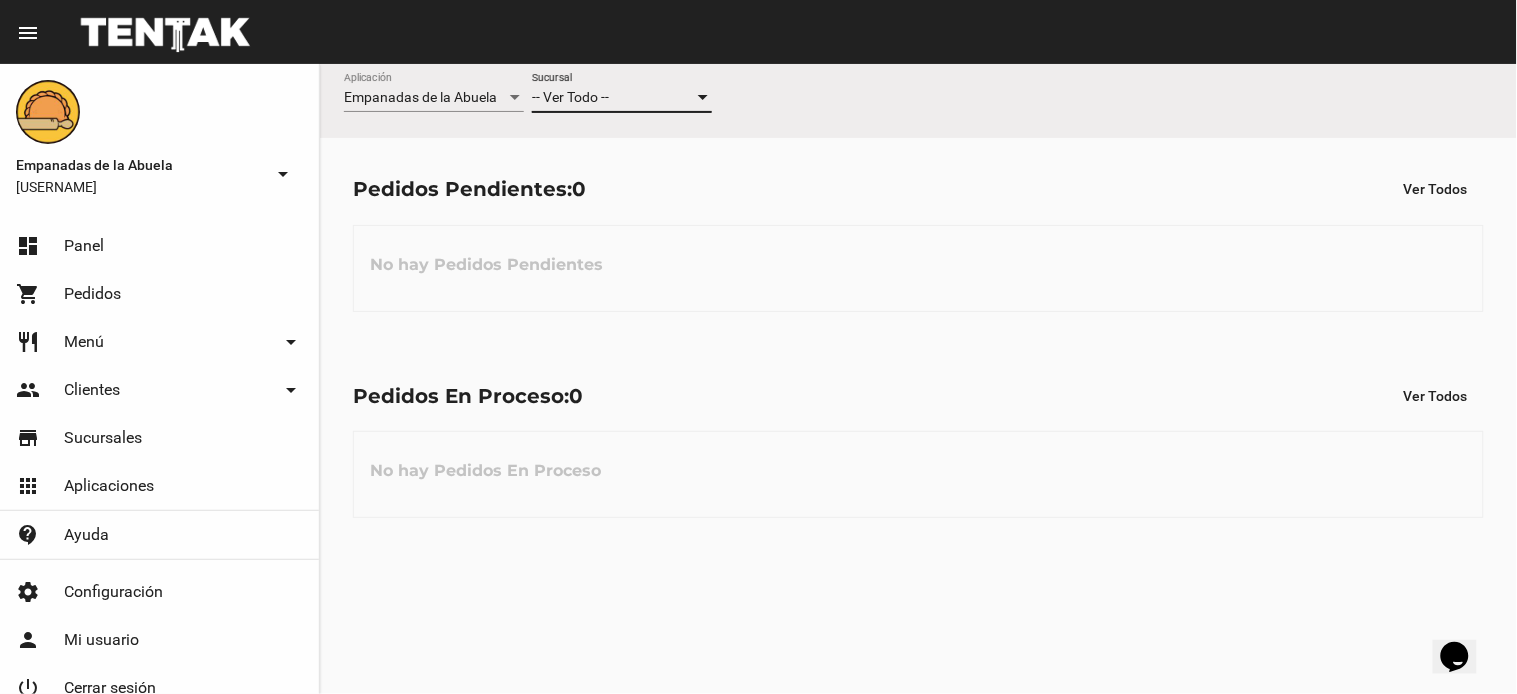 click on "-- Ver Todo --" at bounding box center [613, 98] 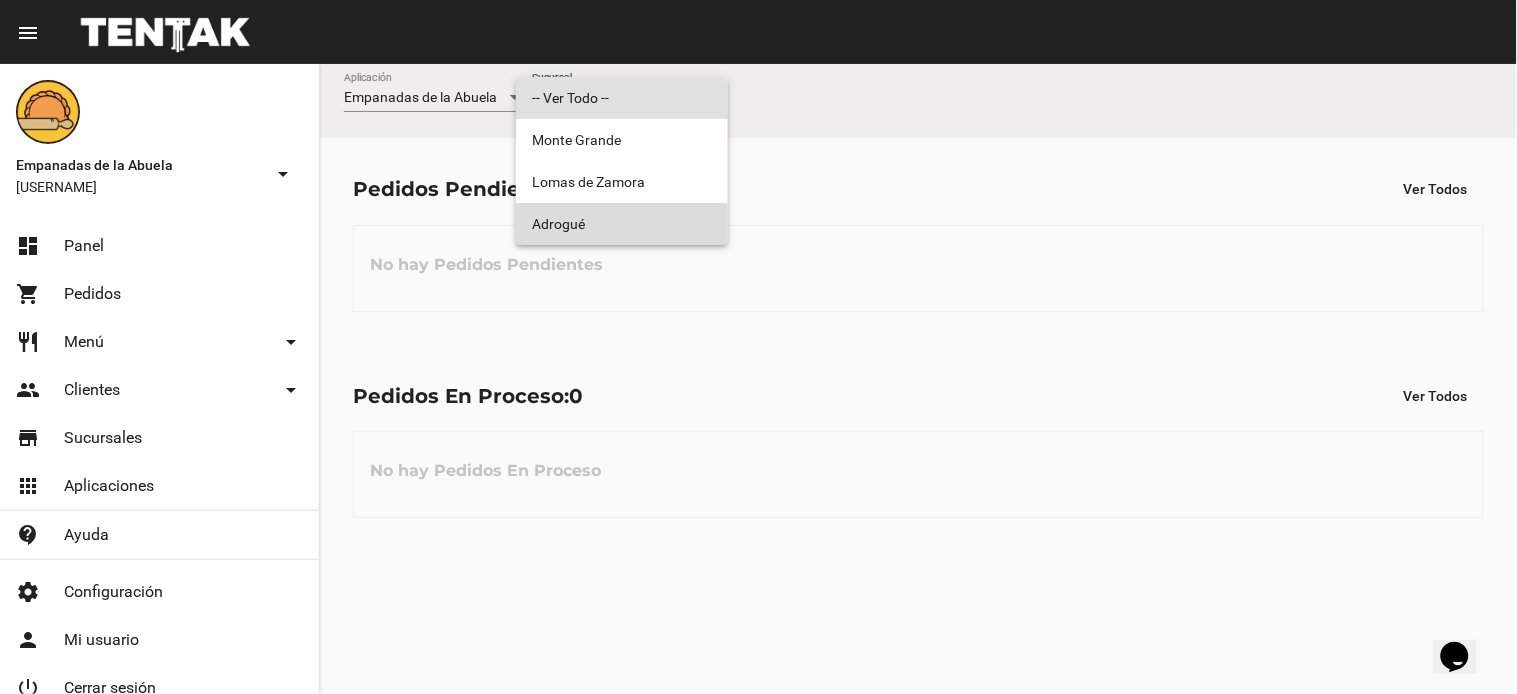 click on "Adrogué" at bounding box center (622, 224) 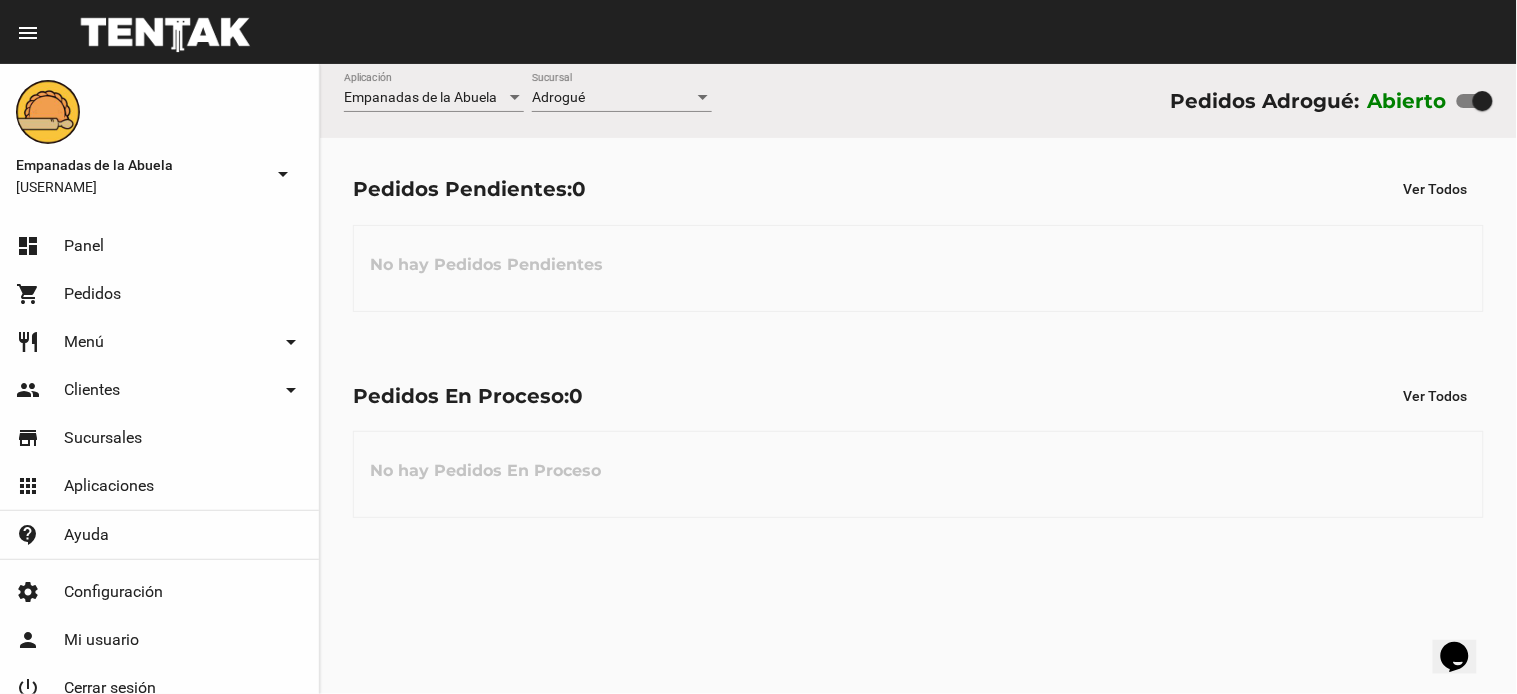 click on "Adrogué Sucursal" 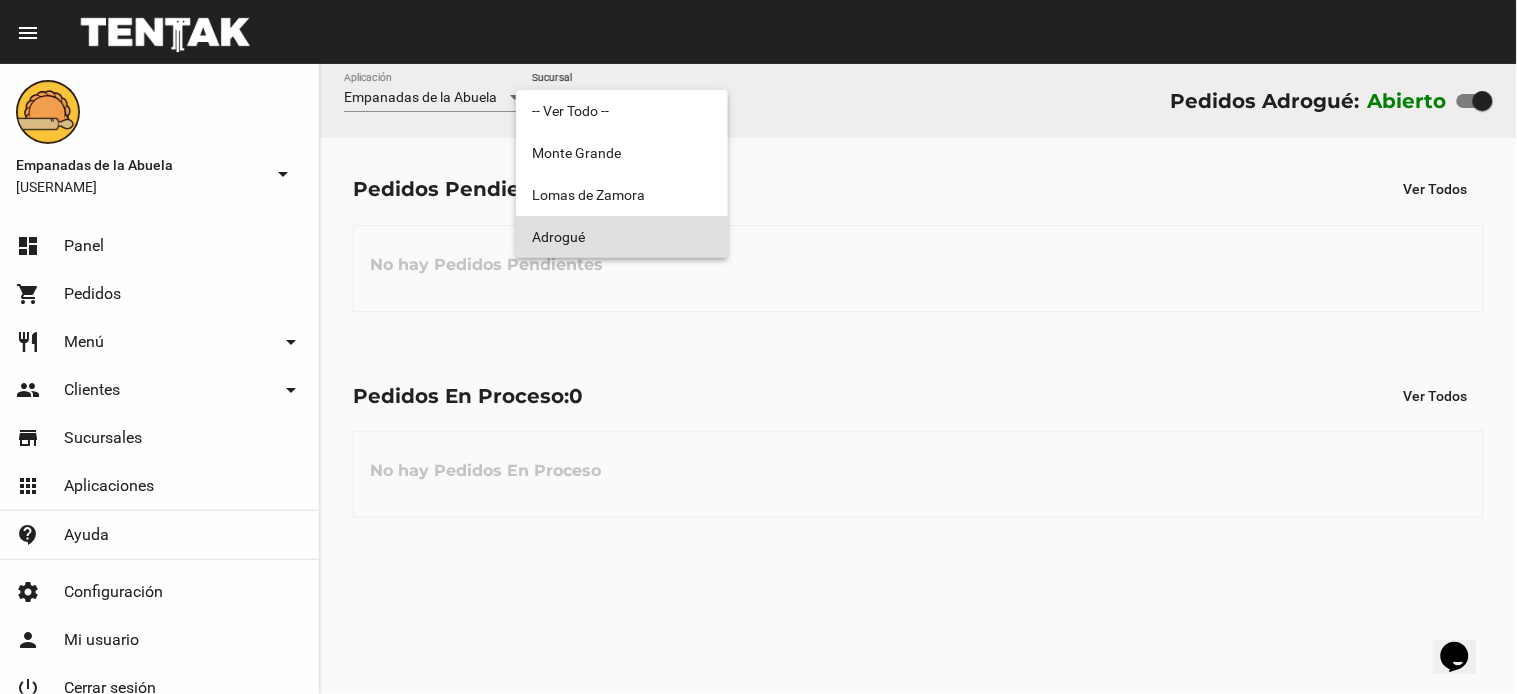click on "Adrogué" at bounding box center (622, 237) 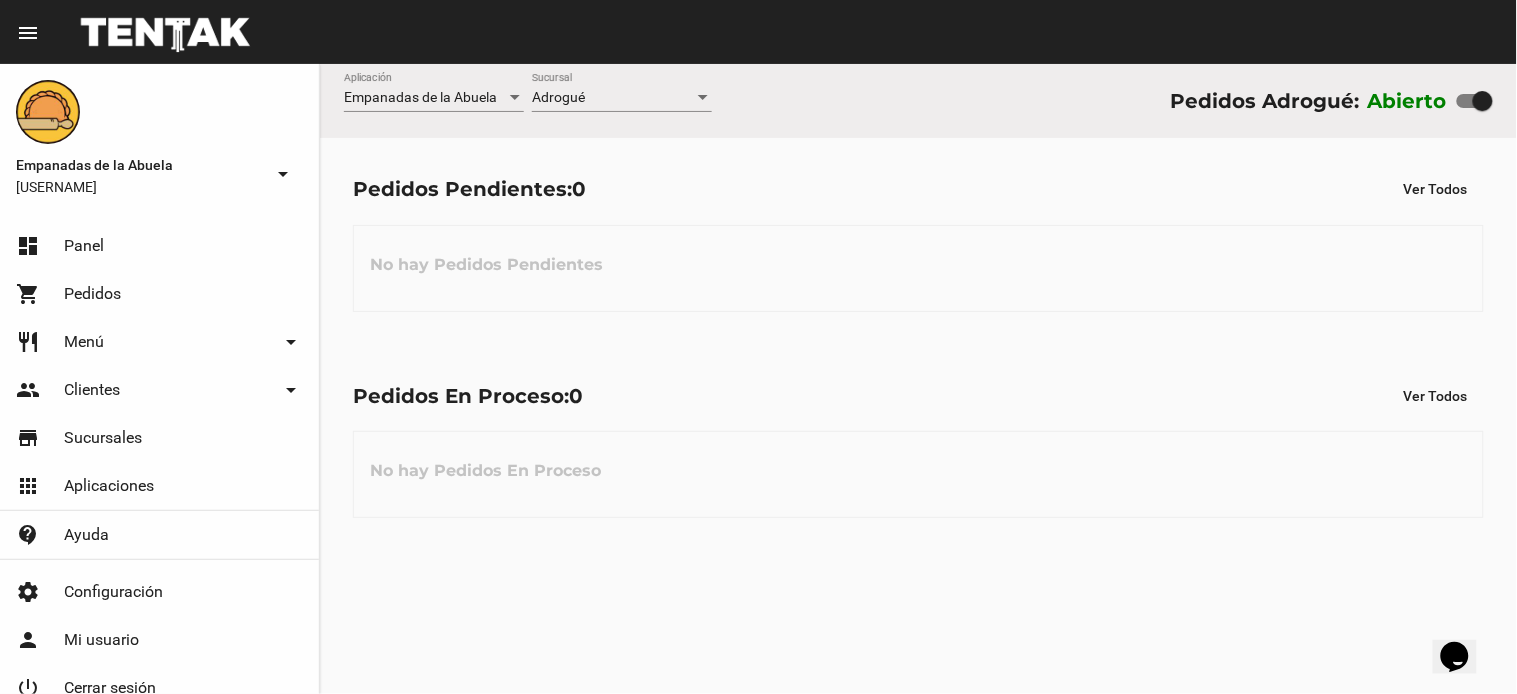click on "Adrogué Sucursal" 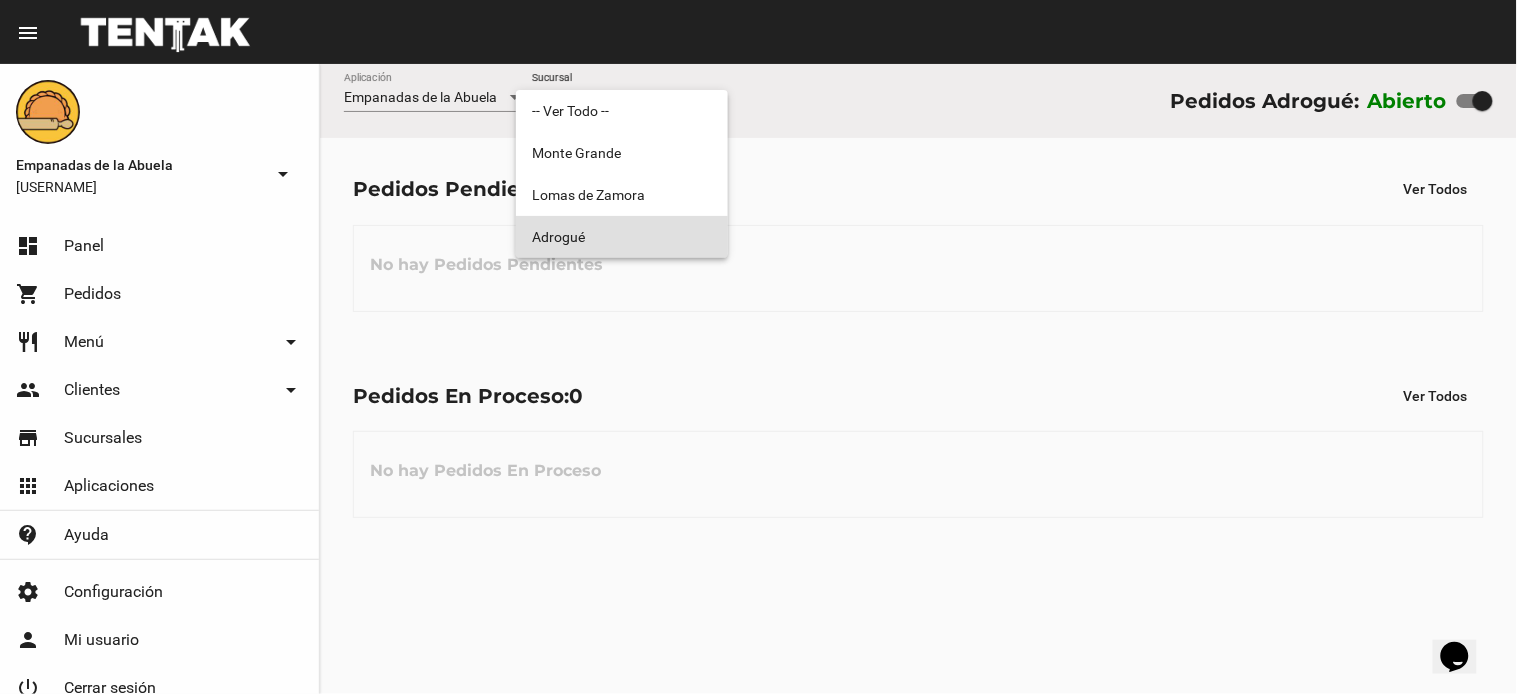 click on "Adrogué" at bounding box center (622, 237) 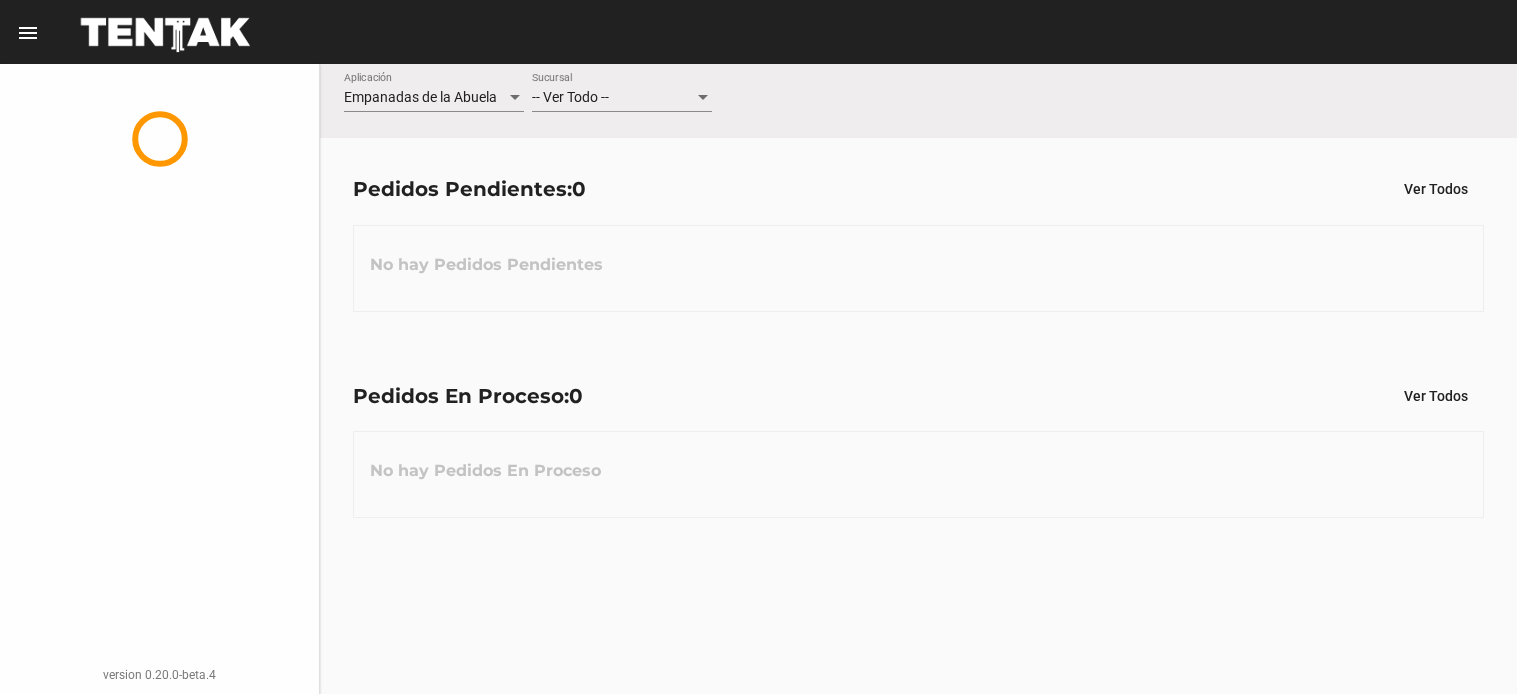 scroll, scrollTop: 0, scrollLeft: 0, axis: both 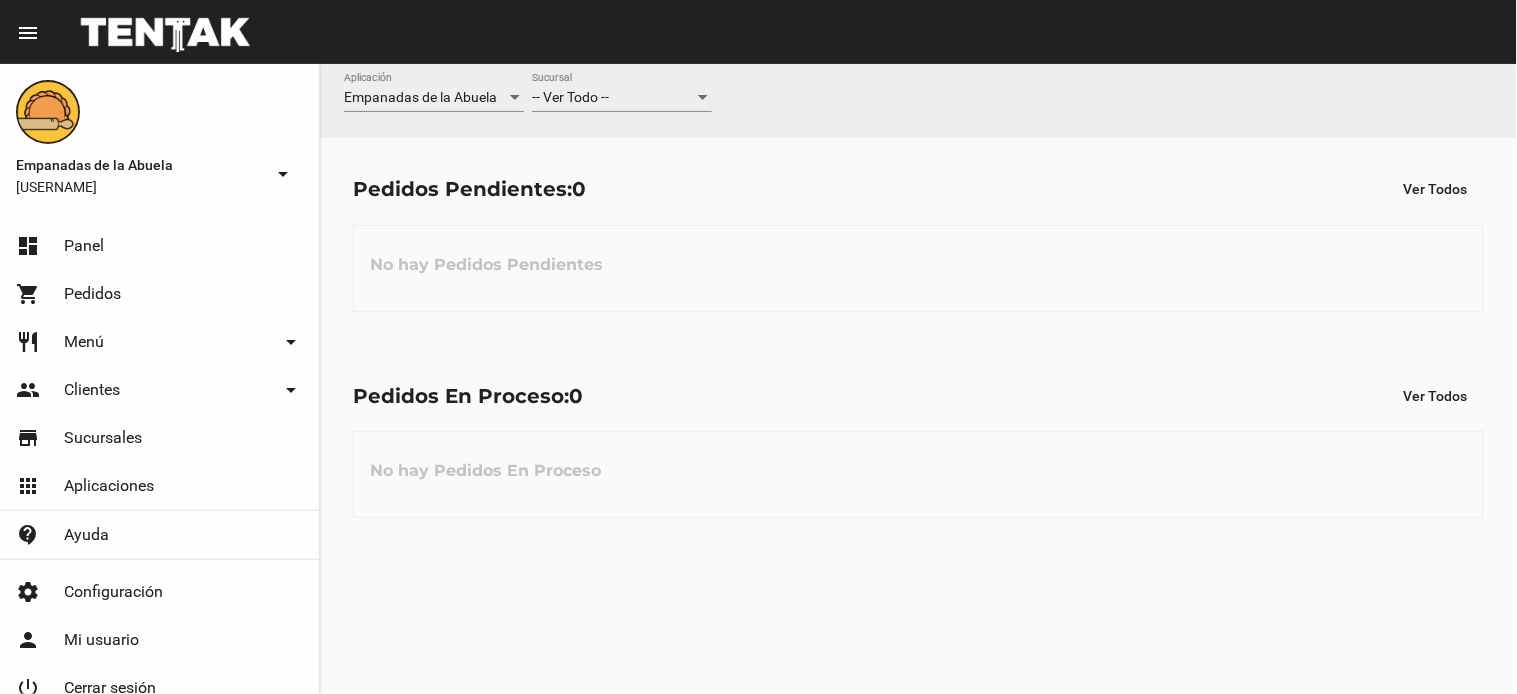 click on "-- Ver Todo --" at bounding box center [570, 97] 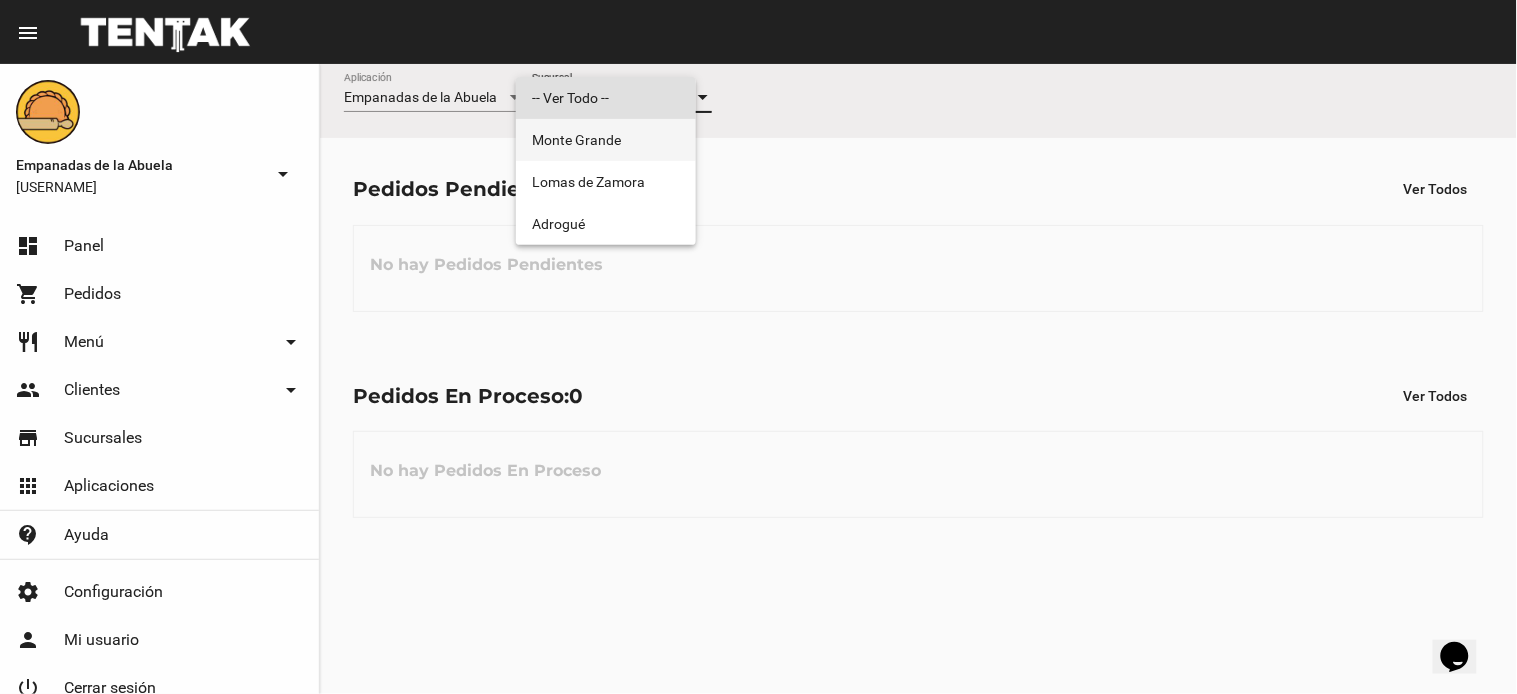 scroll, scrollTop: 0, scrollLeft: 0, axis: both 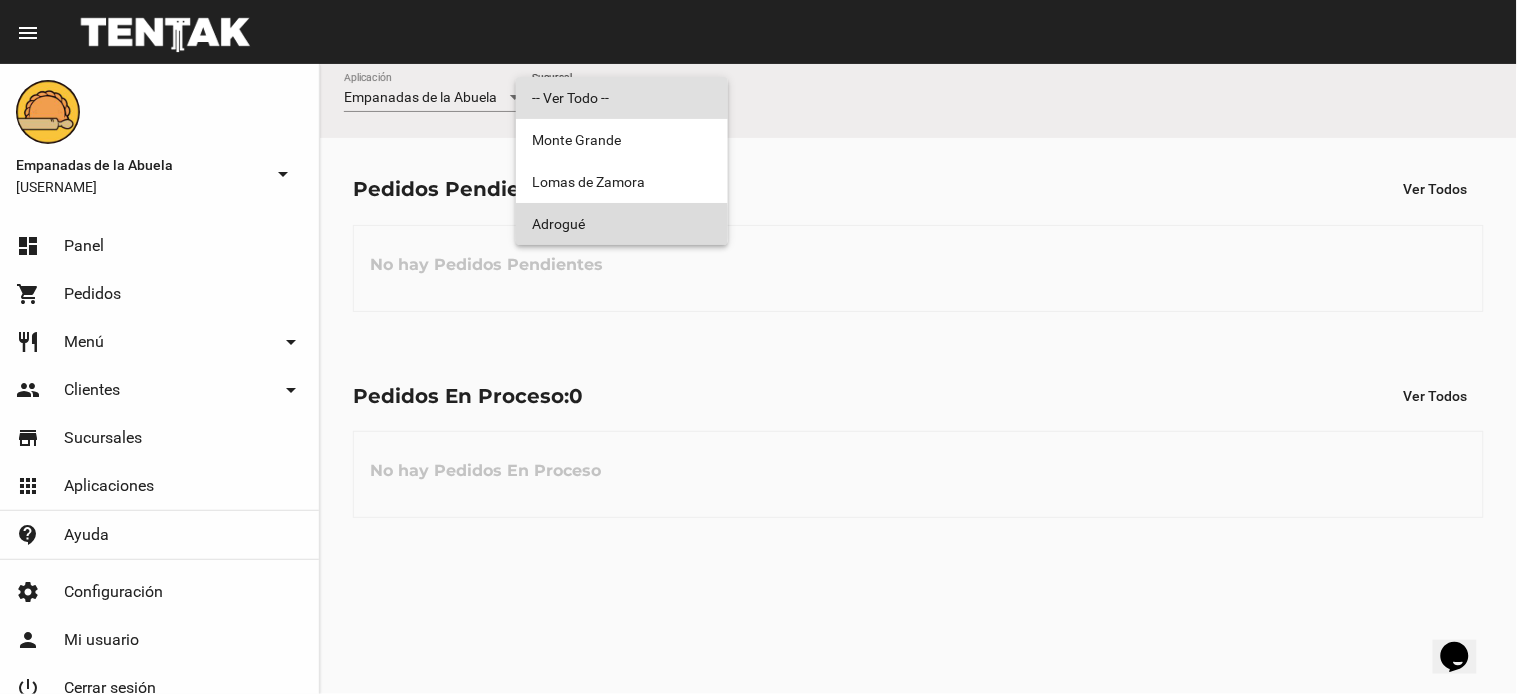 click on "Adrogué" at bounding box center (622, 224) 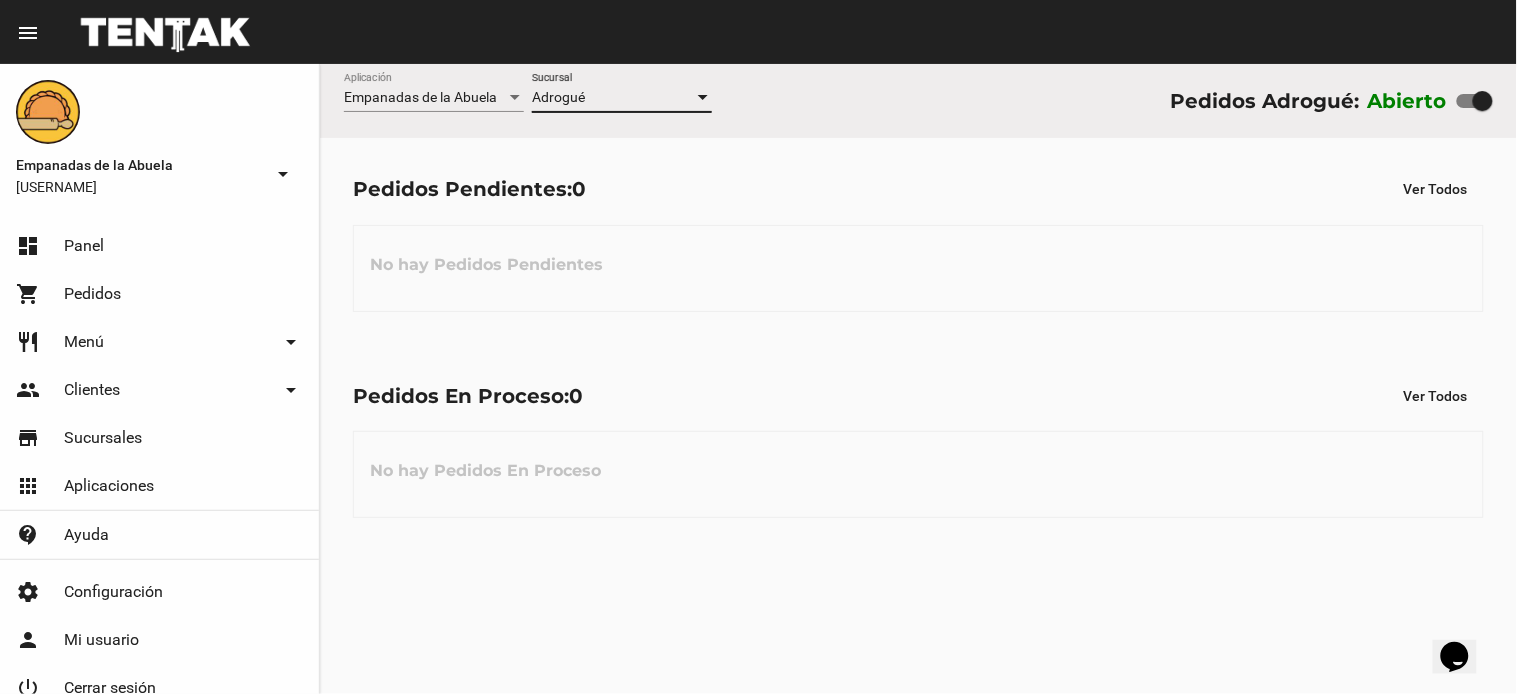click at bounding box center (1483, 101) 